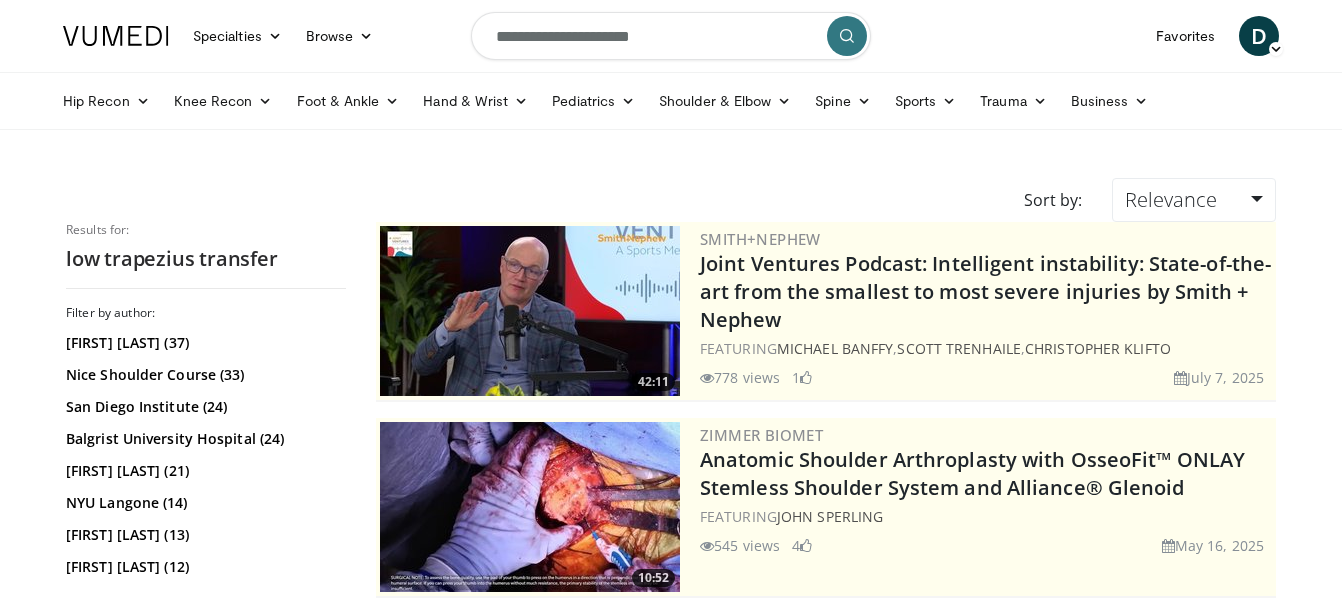 scroll, scrollTop: 0, scrollLeft: 0, axis: both 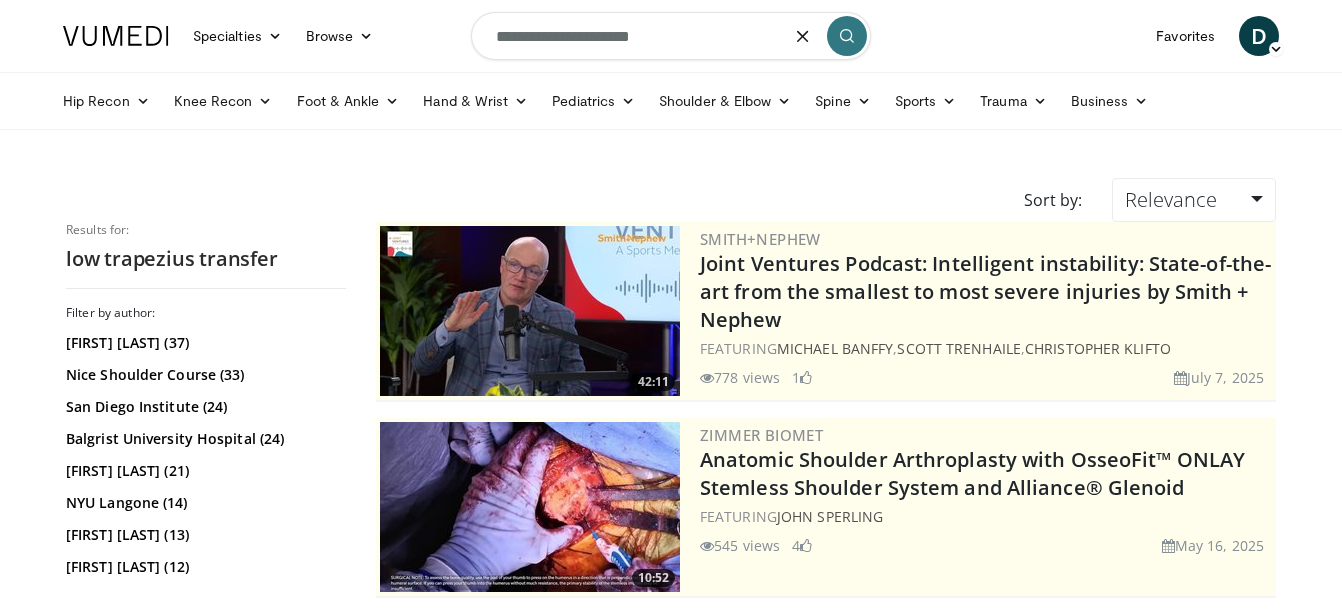 click at bounding box center (803, 36) 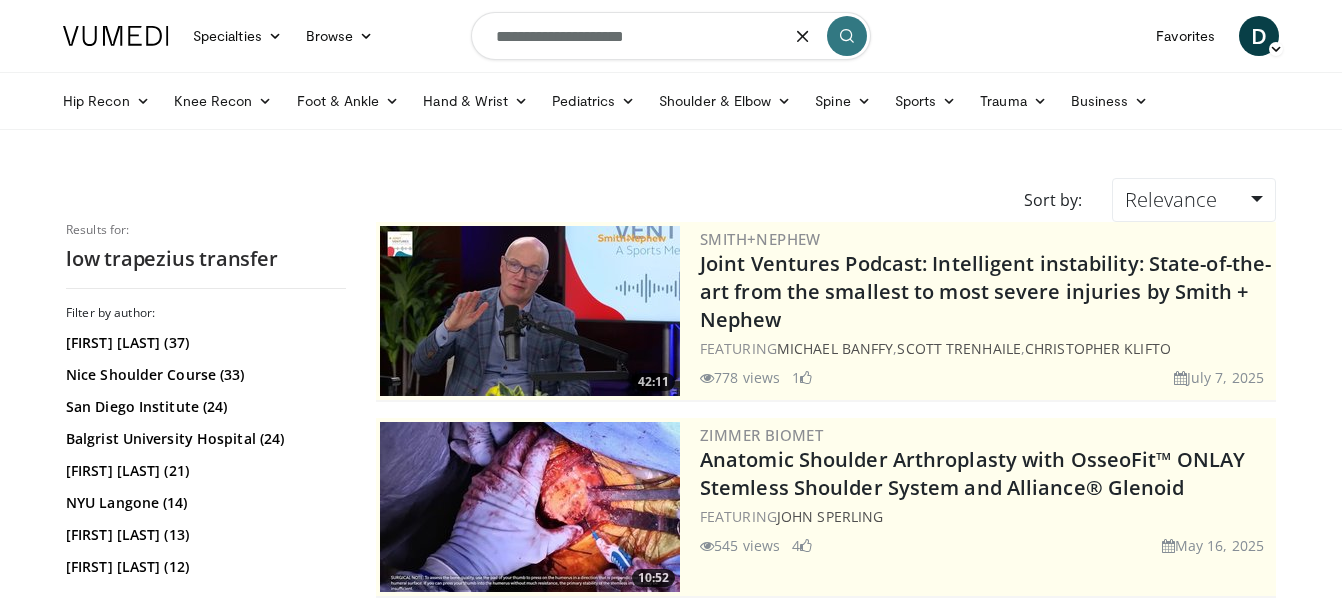 type on "**********" 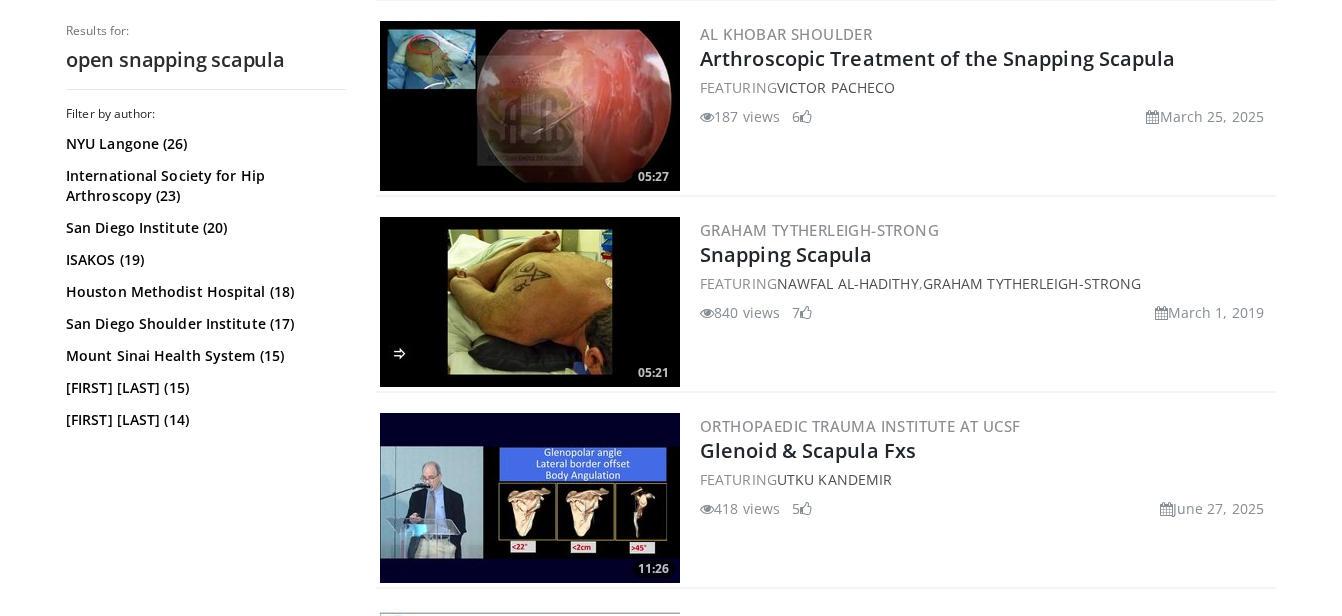 scroll, scrollTop: 669, scrollLeft: 0, axis: vertical 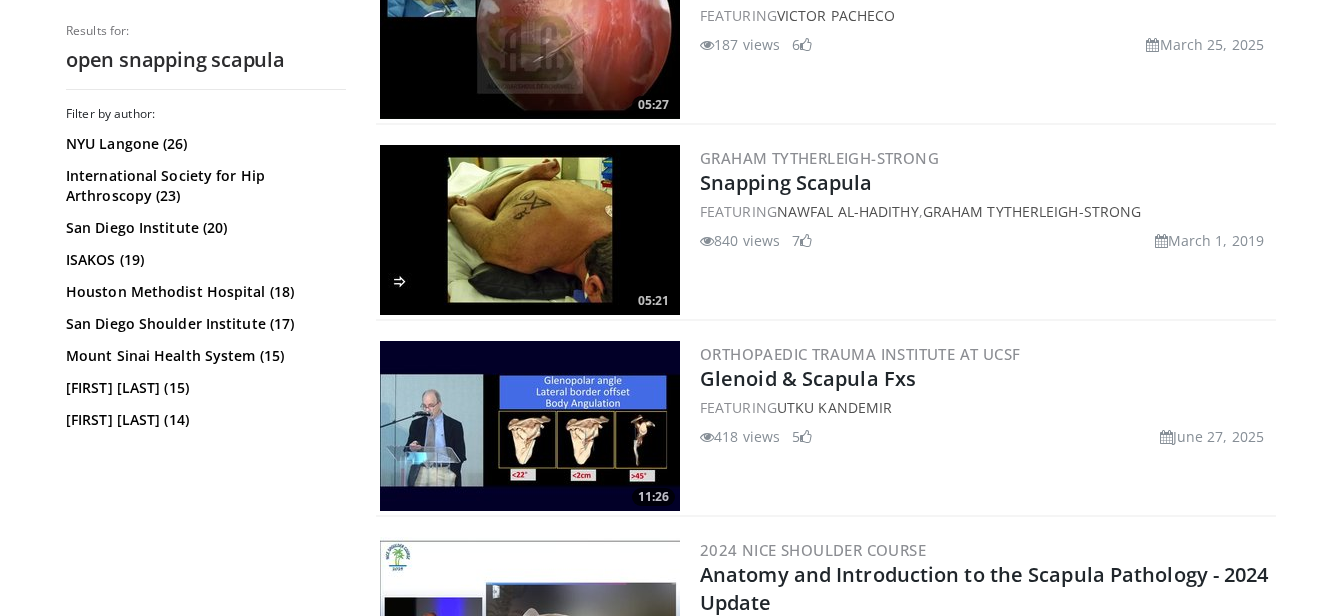 click at bounding box center [530, 230] 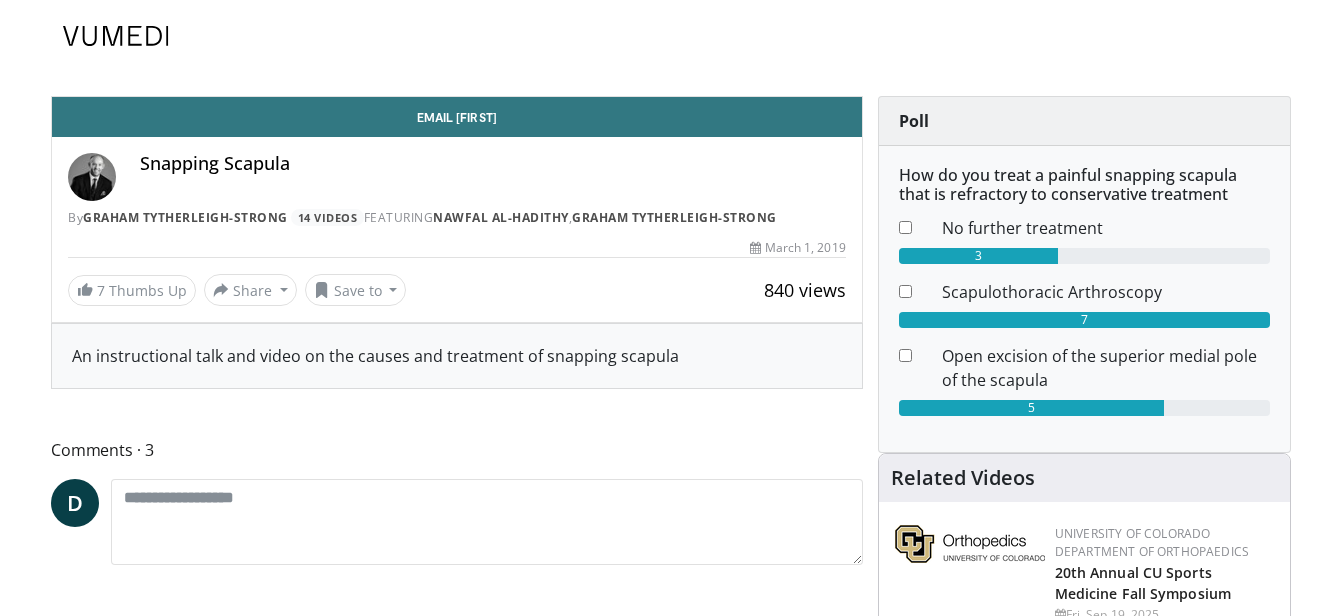 scroll, scrollTop: 0, scrollLeft: 0, axis: both 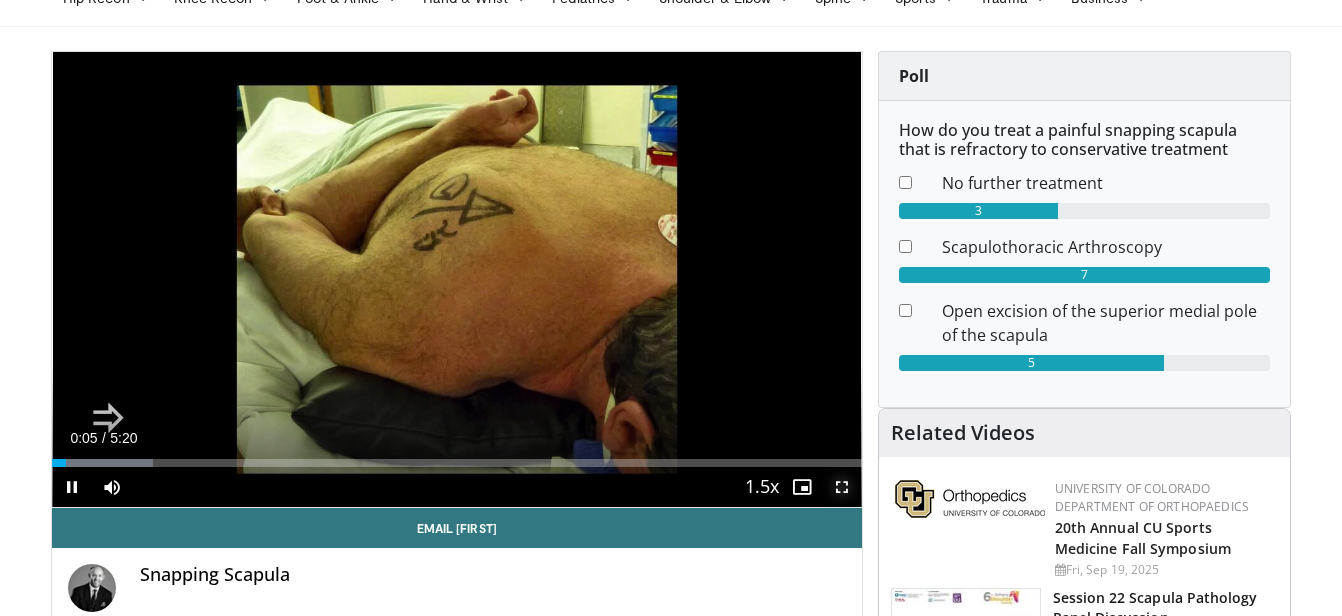 click at bounding box center (842, 487) 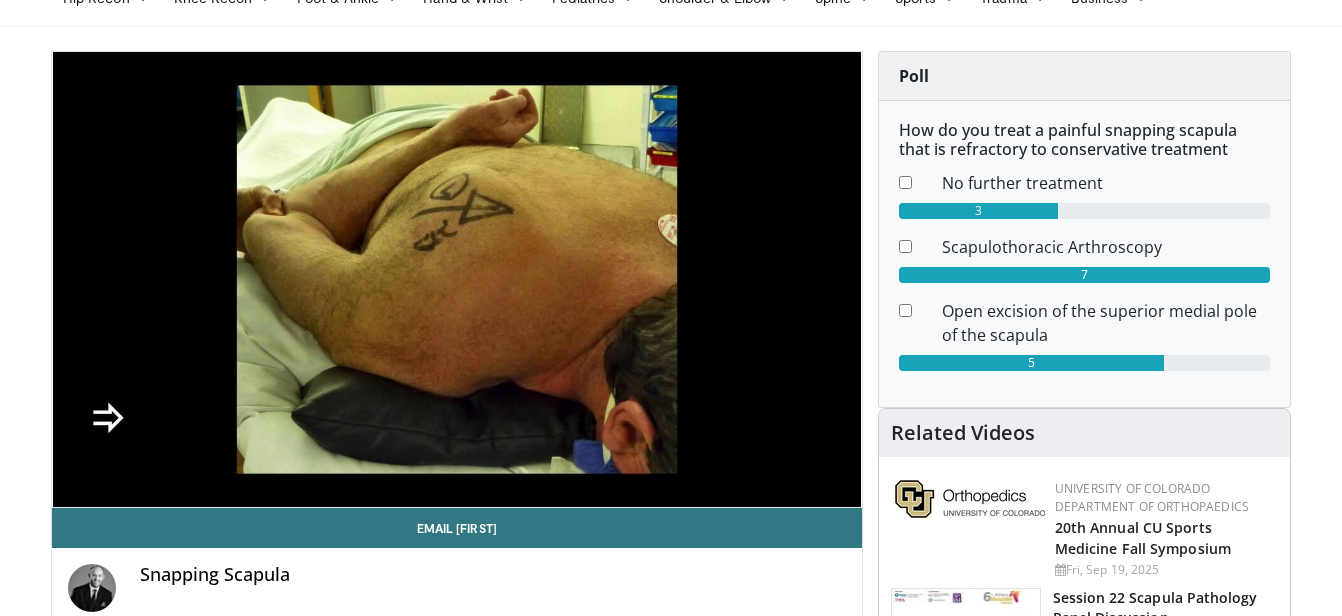 scroll, scrollTop: 0, scrollLeft: 0, axis: both 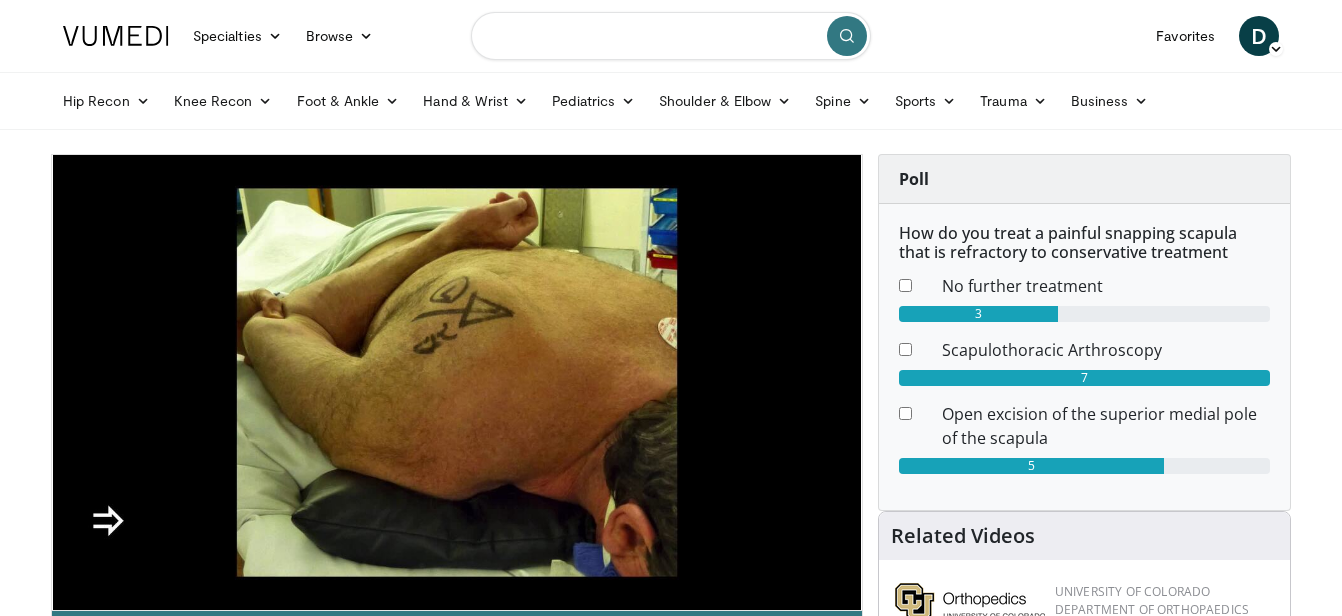 click at bounding box center (671, 36) 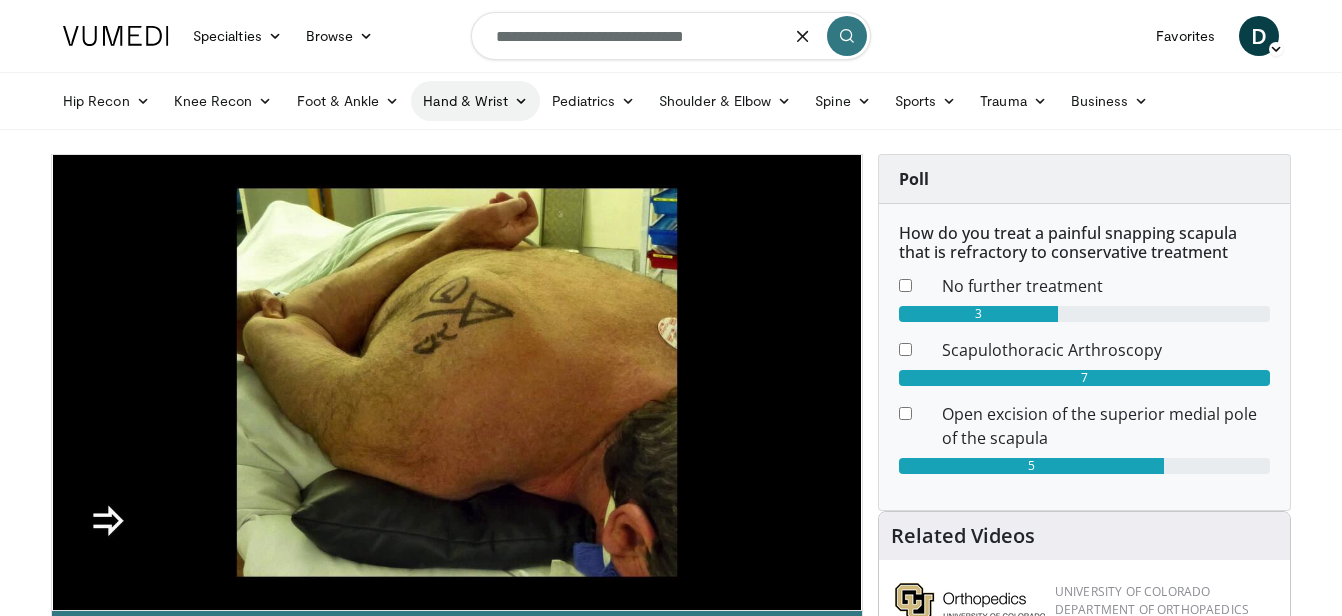 type on "**********" 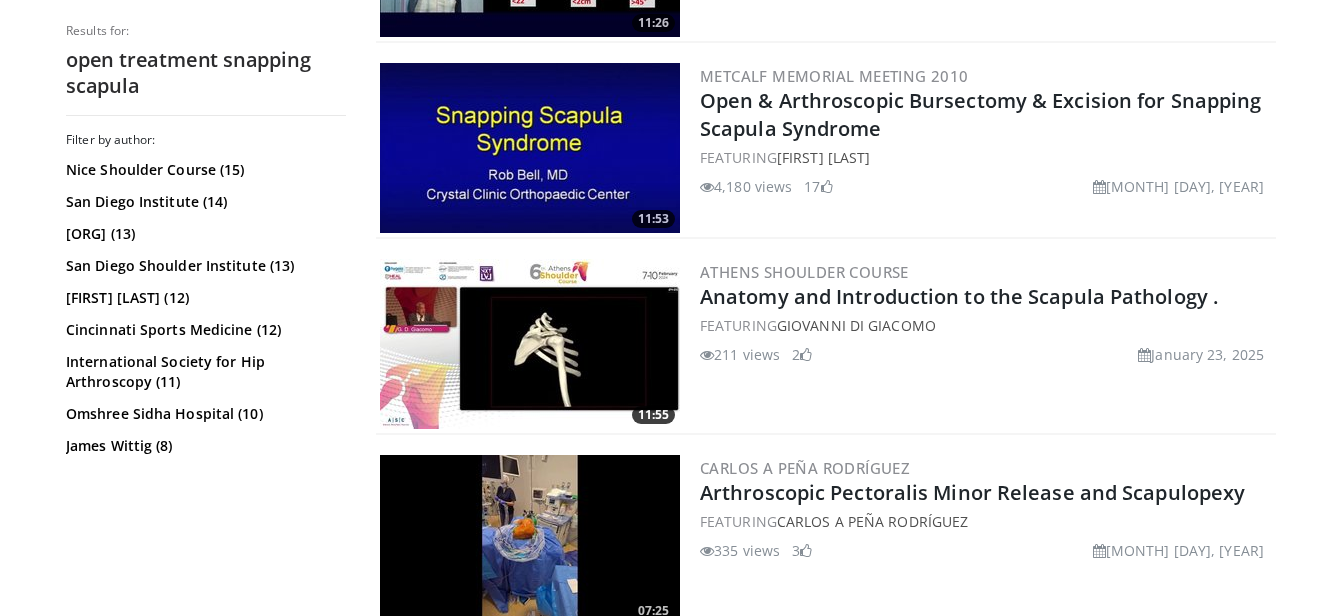 scroll, scrollTop: 1736, scrollLeft: 0, axis: vertical 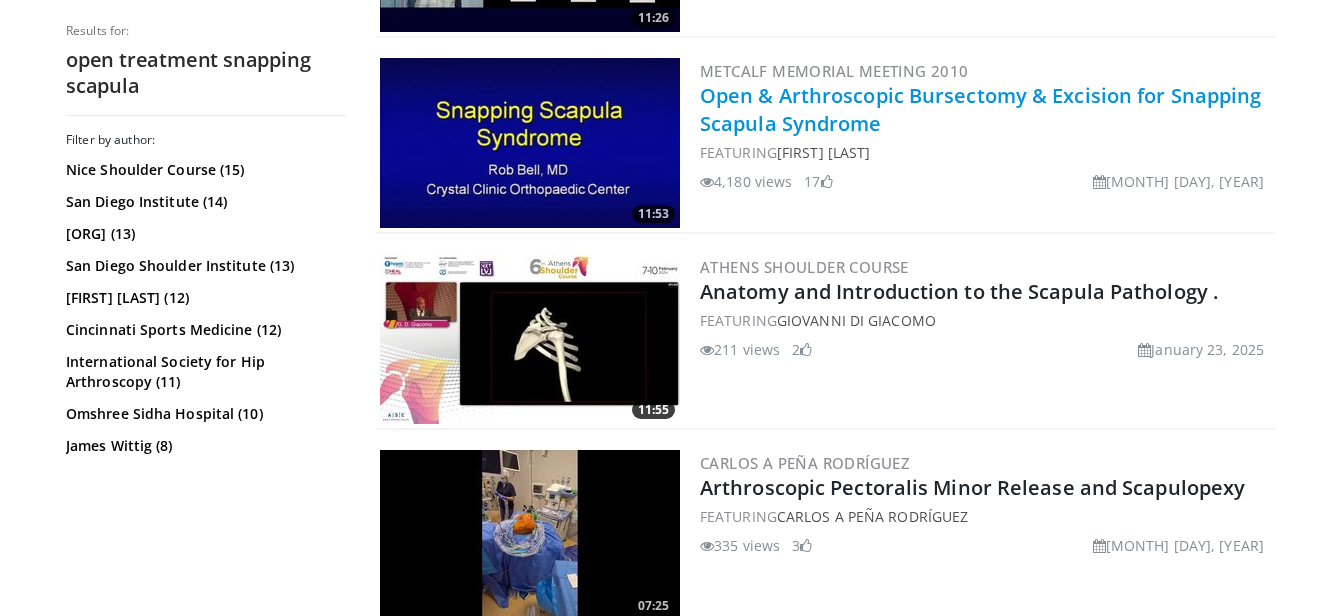 click on "Open & Arthroscopic Bursectomy & Excision for Snapping Scapula Syndrome" at bounding box center [980, 109] 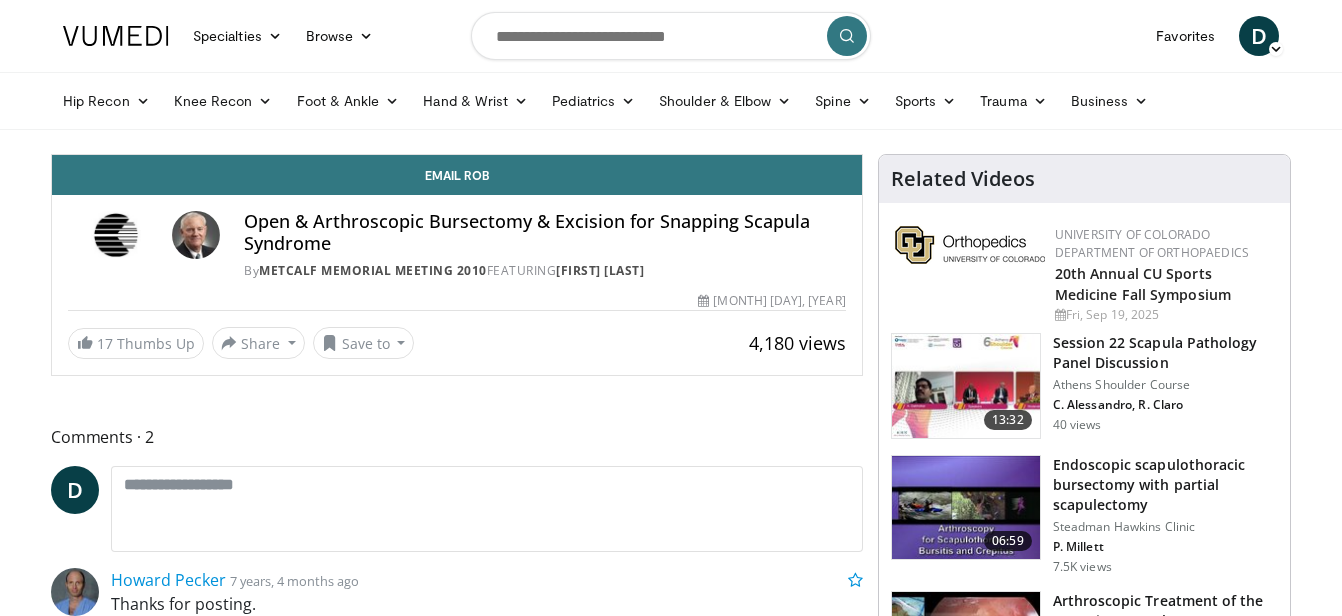 scroll, scrollTop: 0, scrollLeft: 0, axis: both 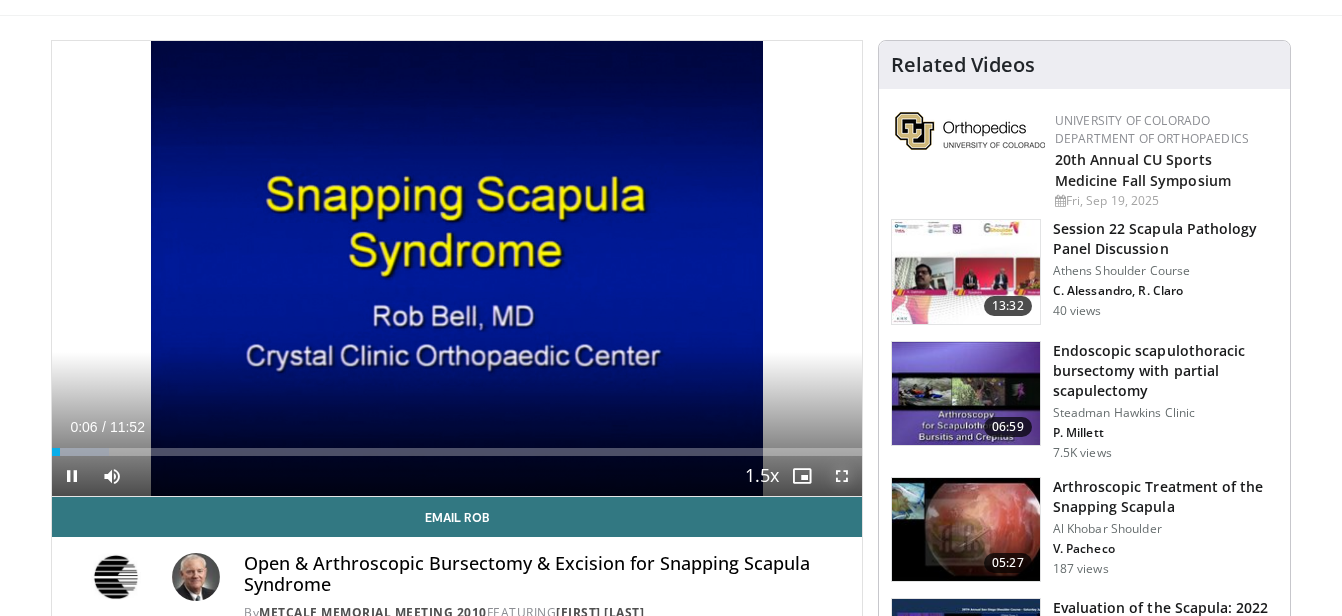 click at bounding box center (842, 476) 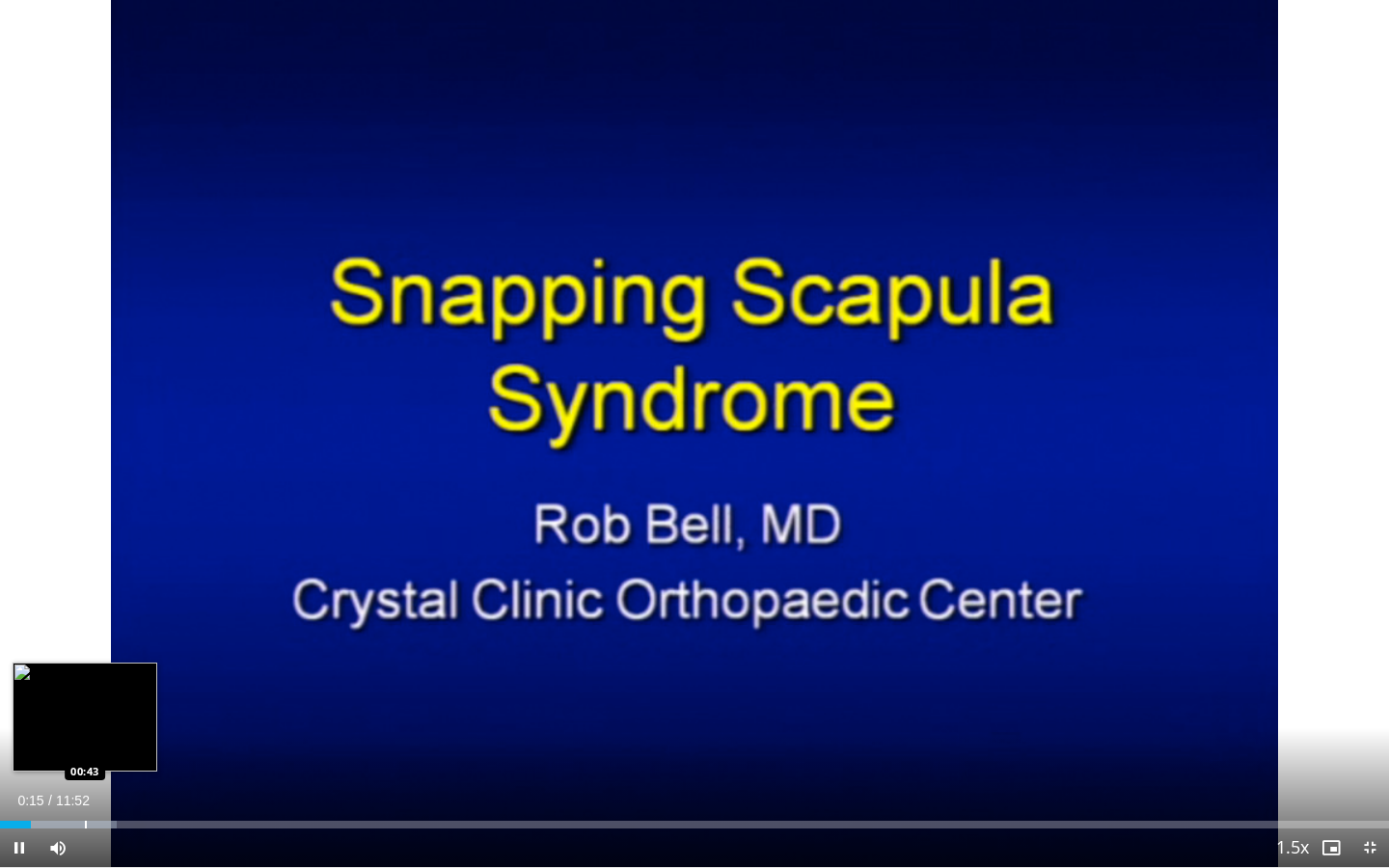 click at bounding box center (86, 825) 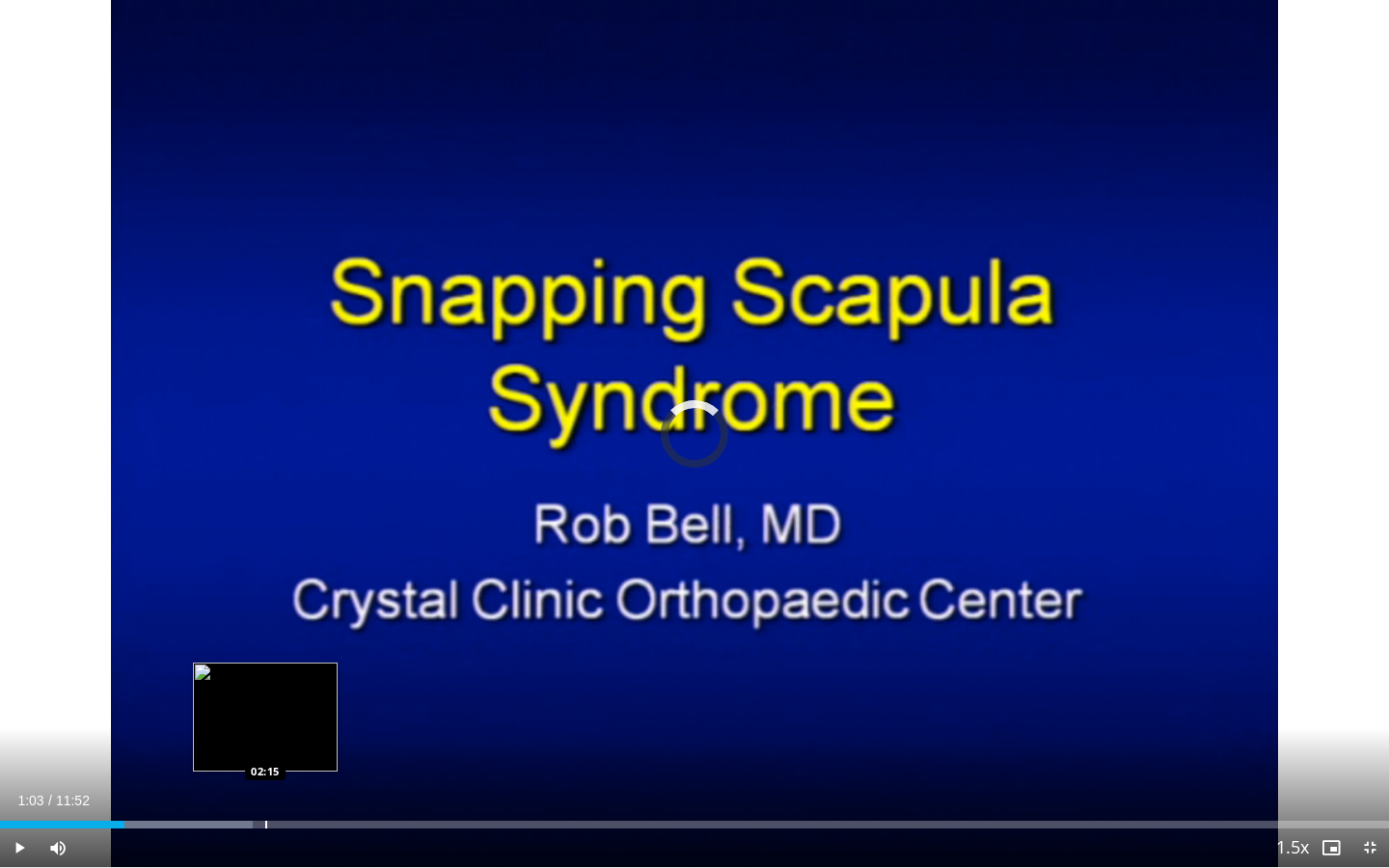 click at bounding box center [266, 825] 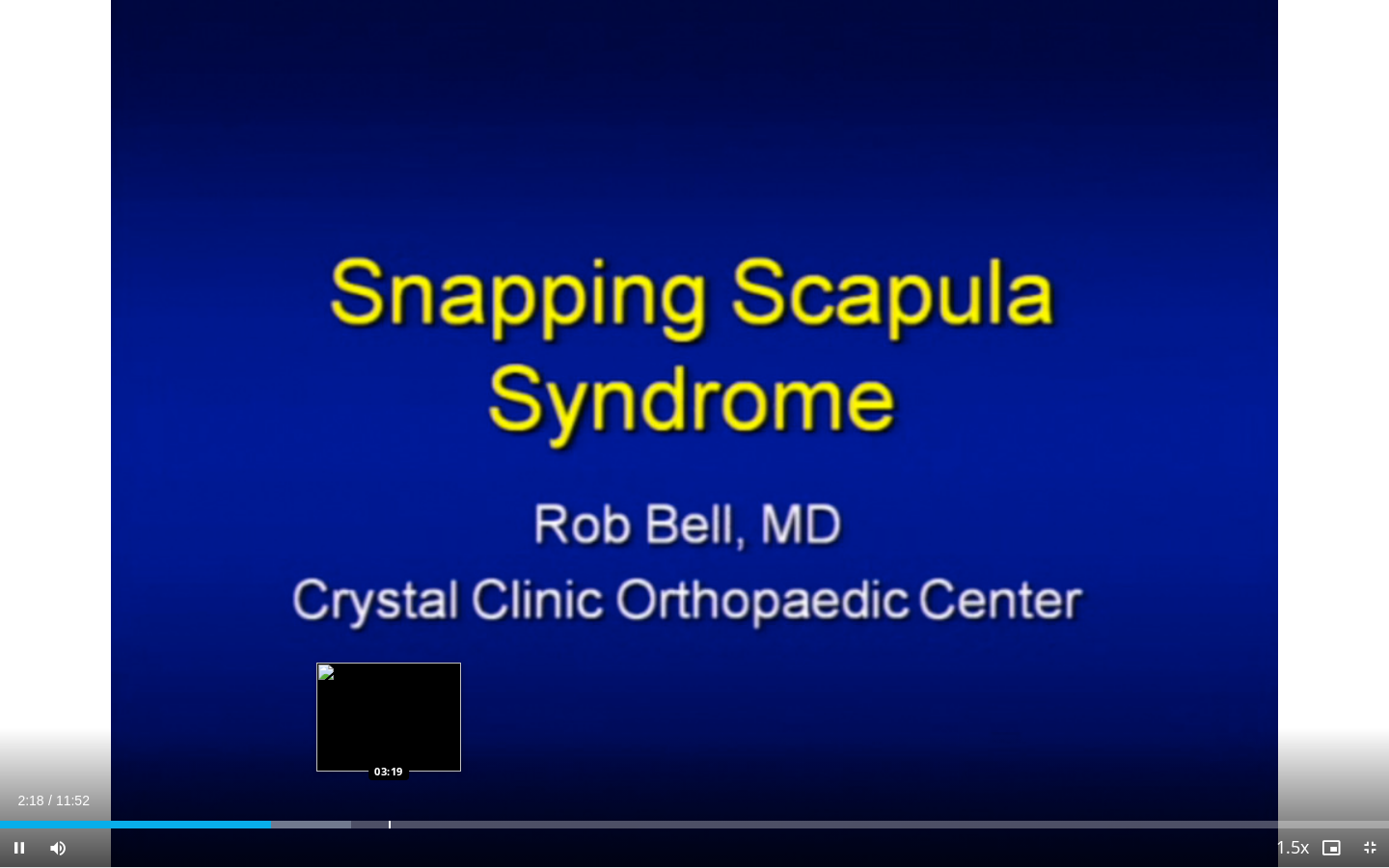 click at bounding box center [390, 825] 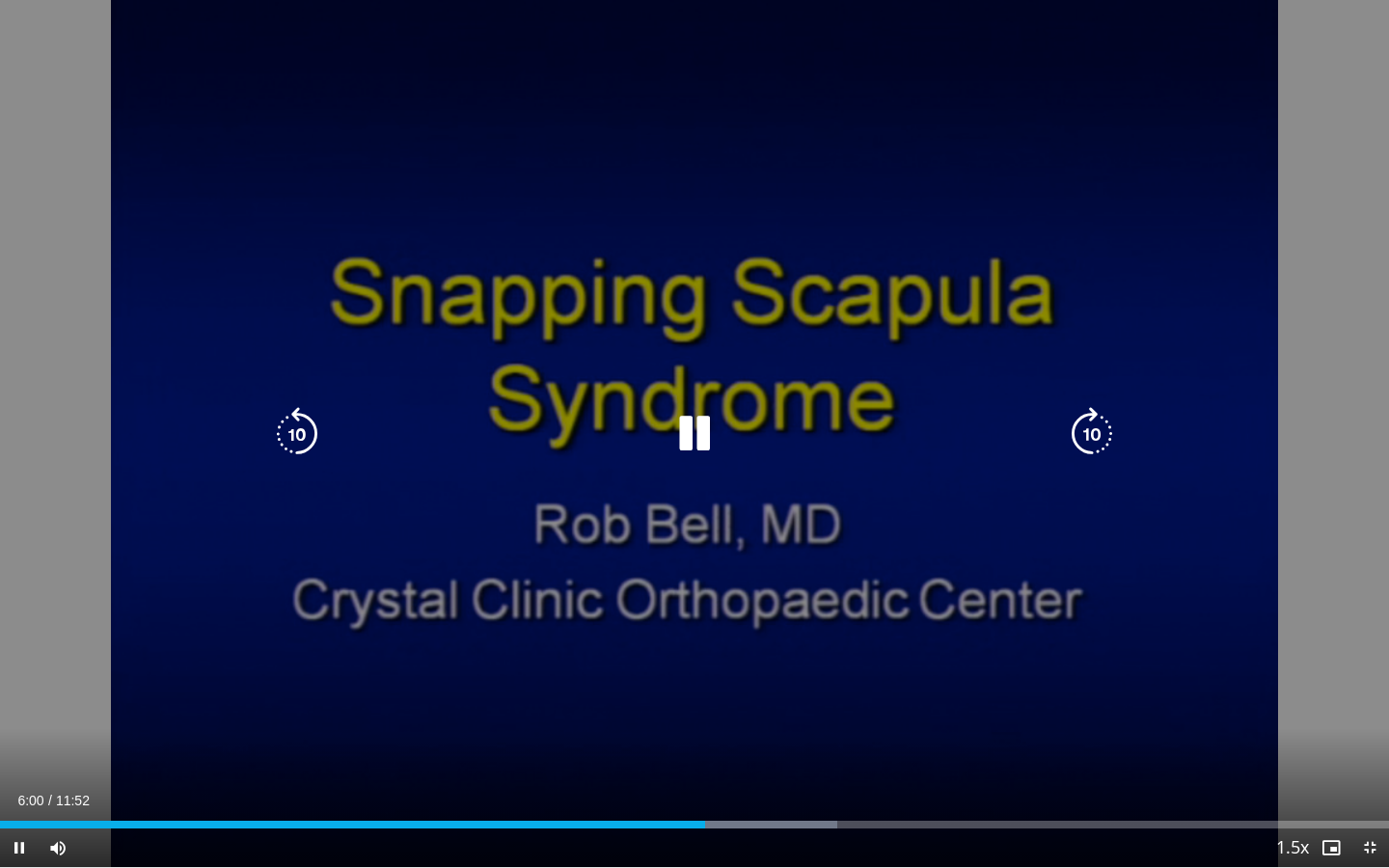 click at bounding box center [694, 434] 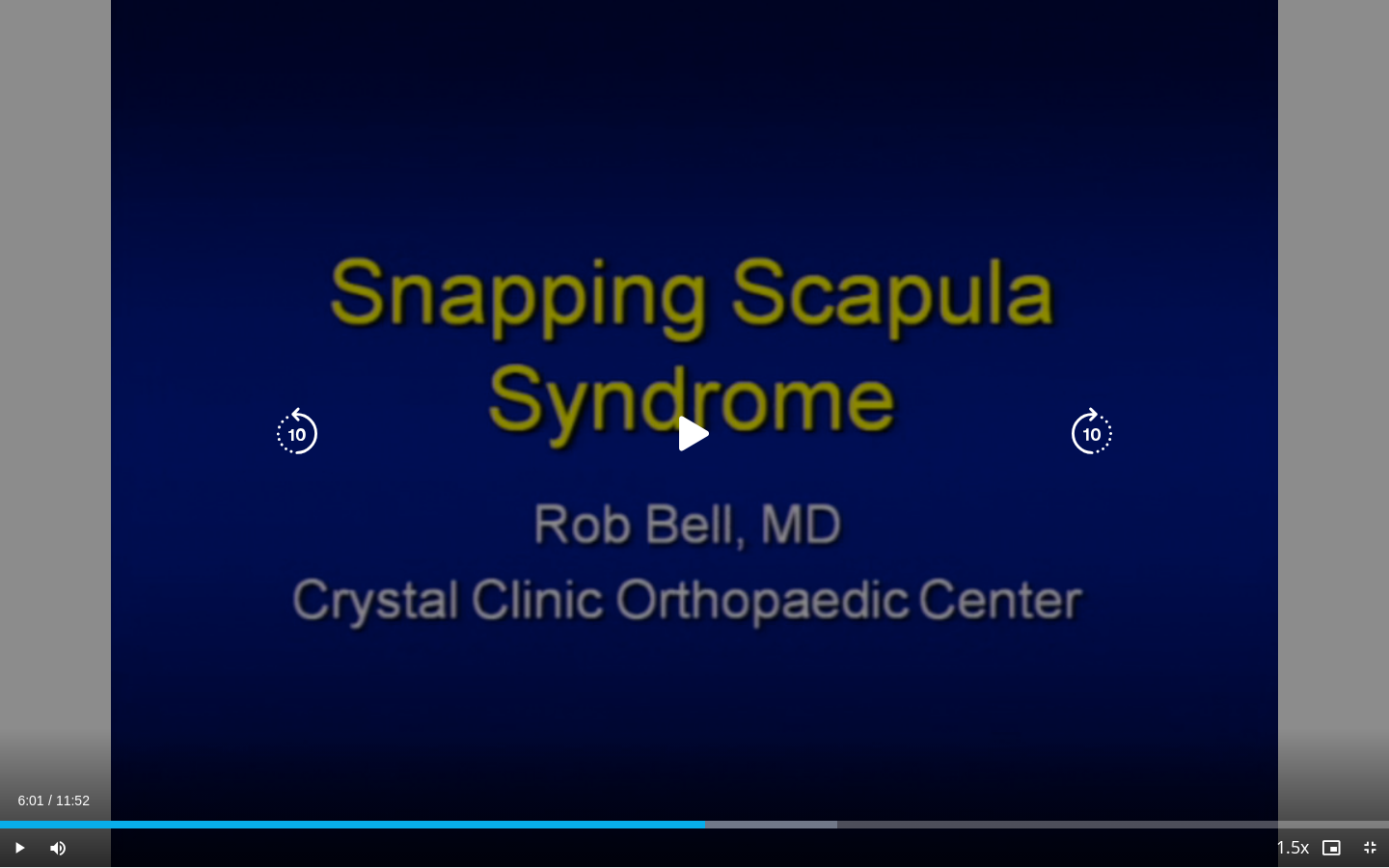 click at bounding box center [694, 434] 